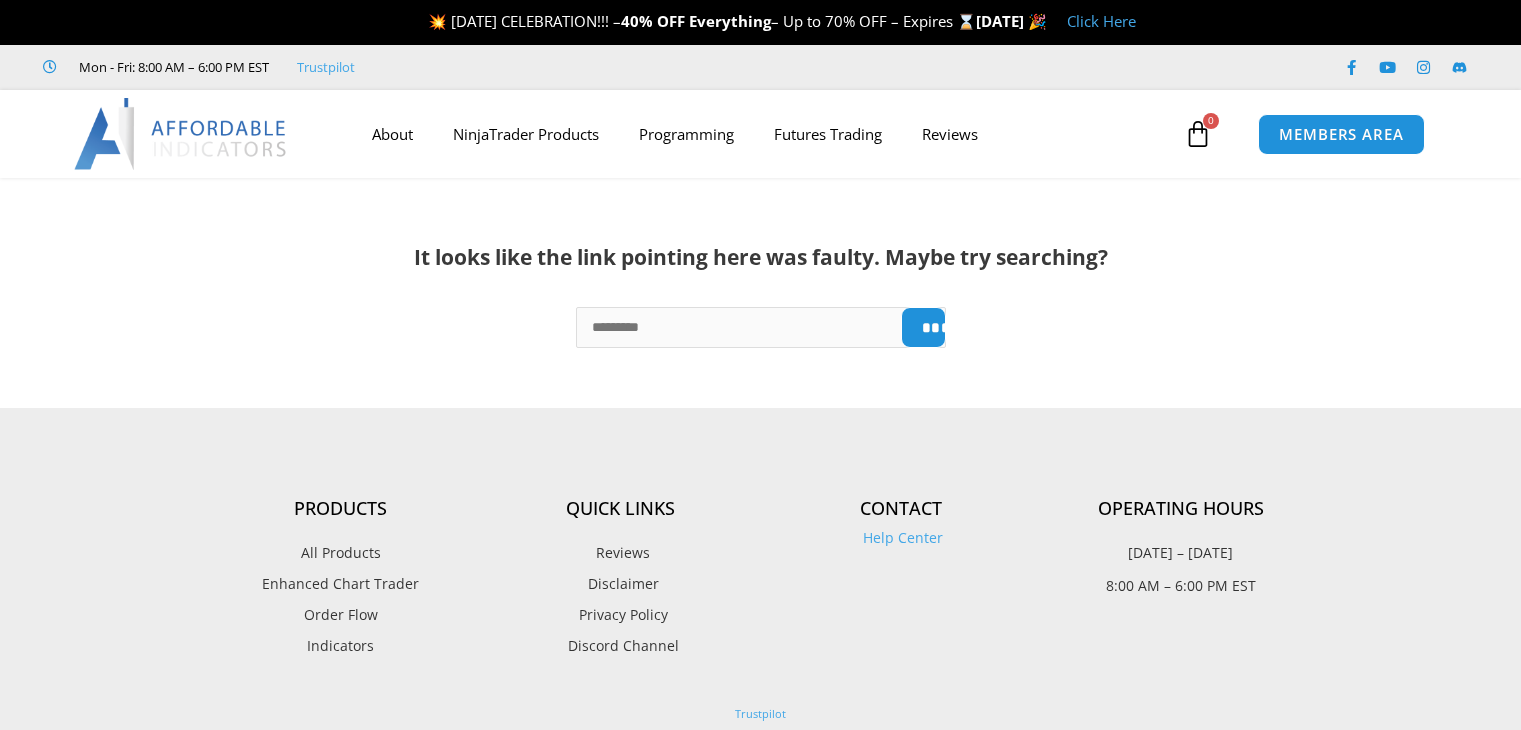 scroll, scrollTop: 0, scrollLeft: 0, axis: both 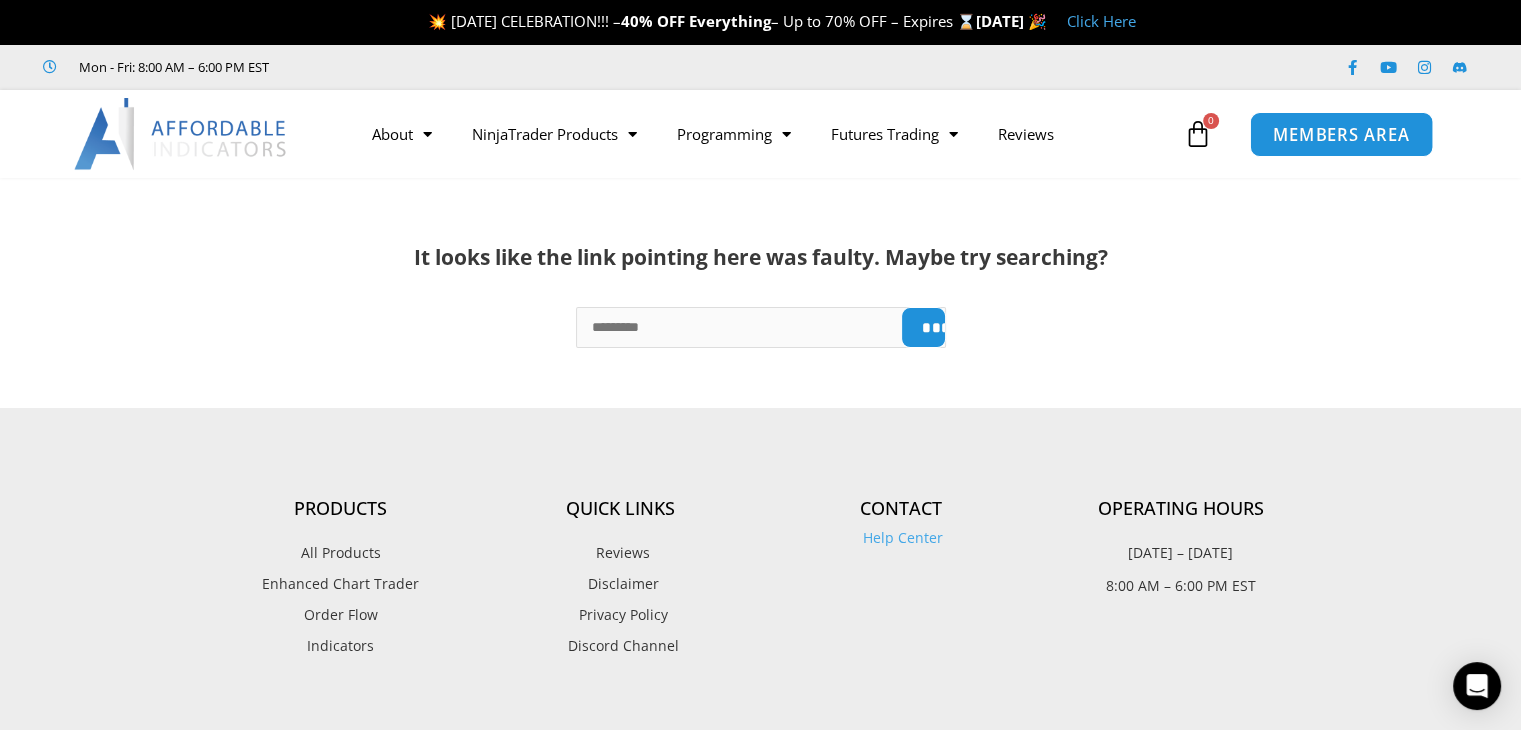 click on "MEMBERS AREA" at bounding box center (1341, 134) 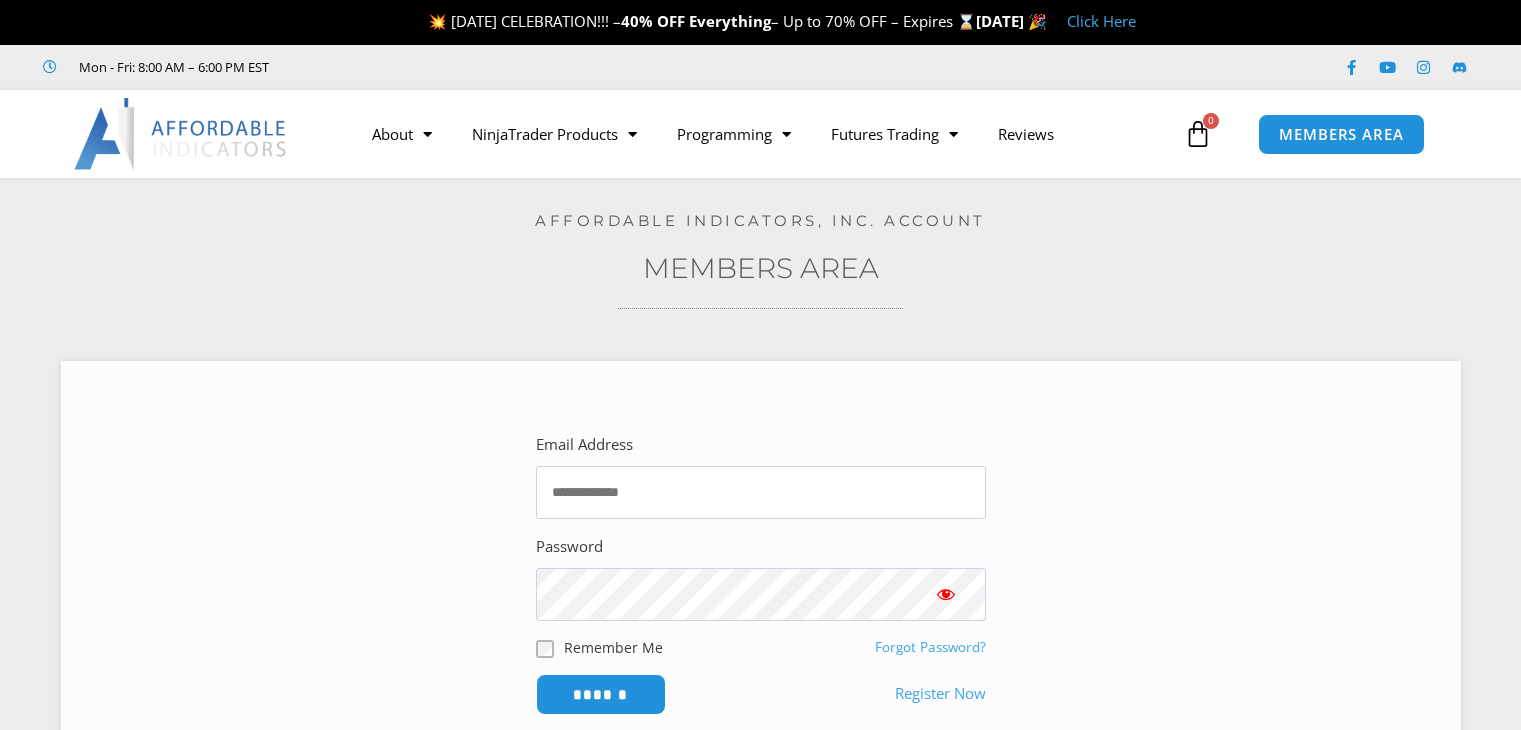 scroll, scrollTop: 0, scrollLeft: 0, axis: both 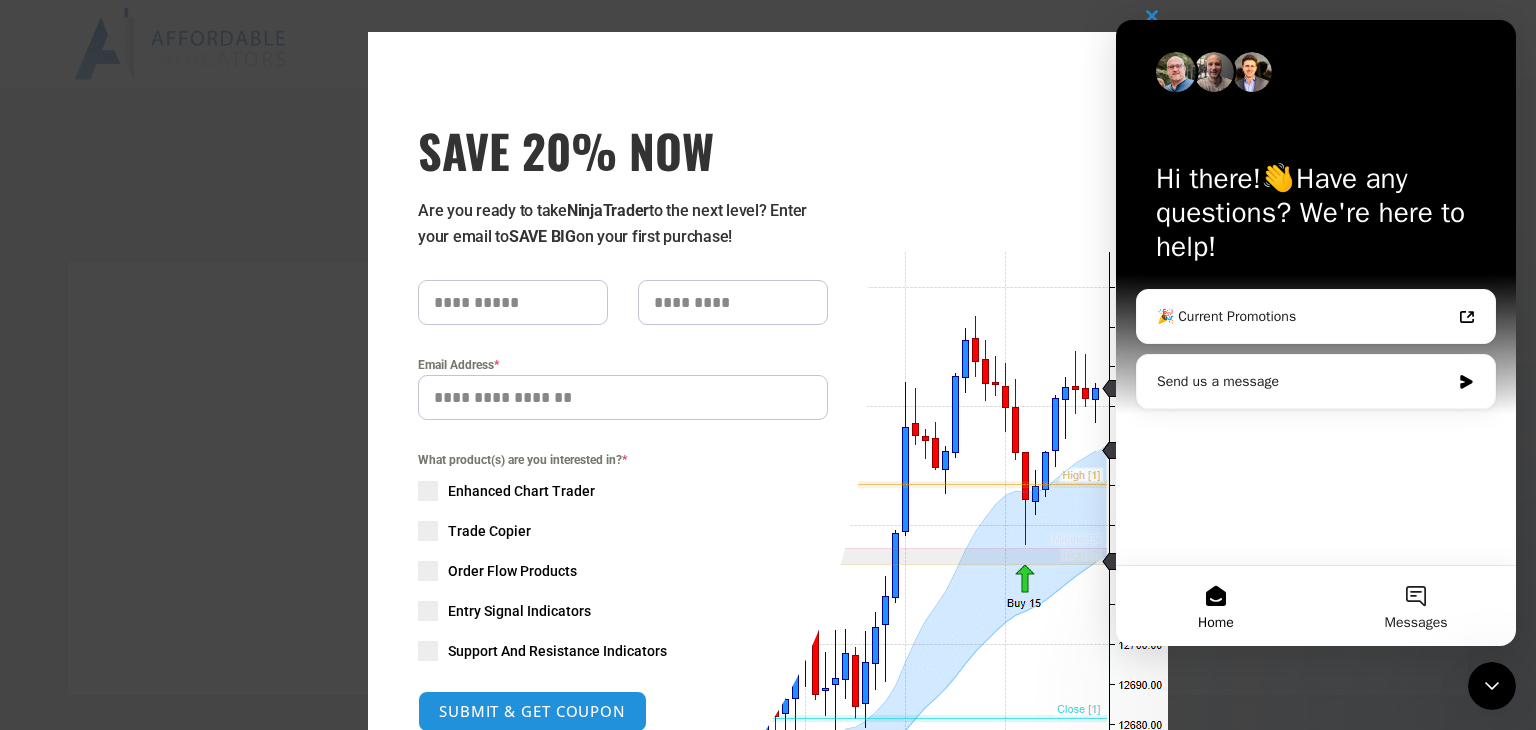type 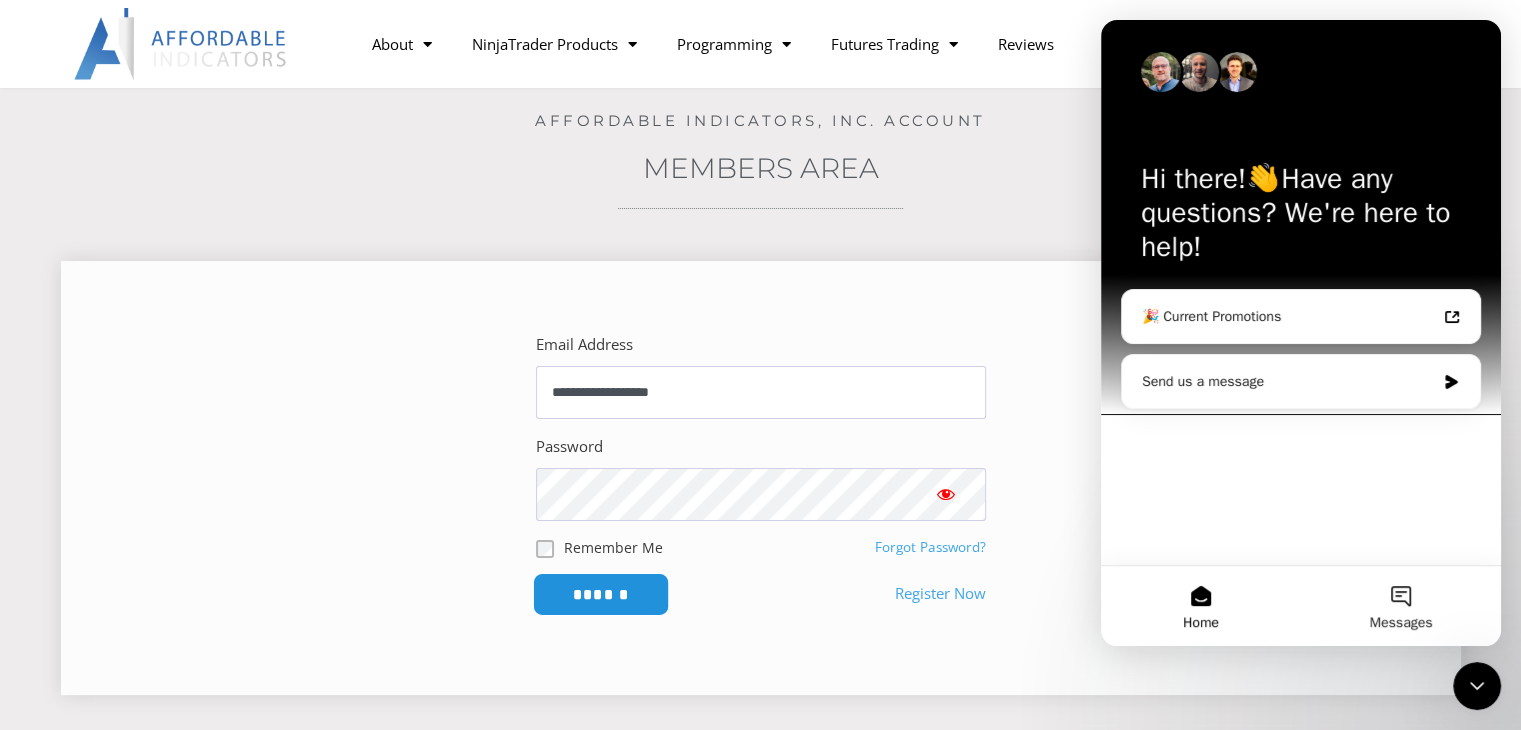 click on "******" at bounding box center [600, 594] 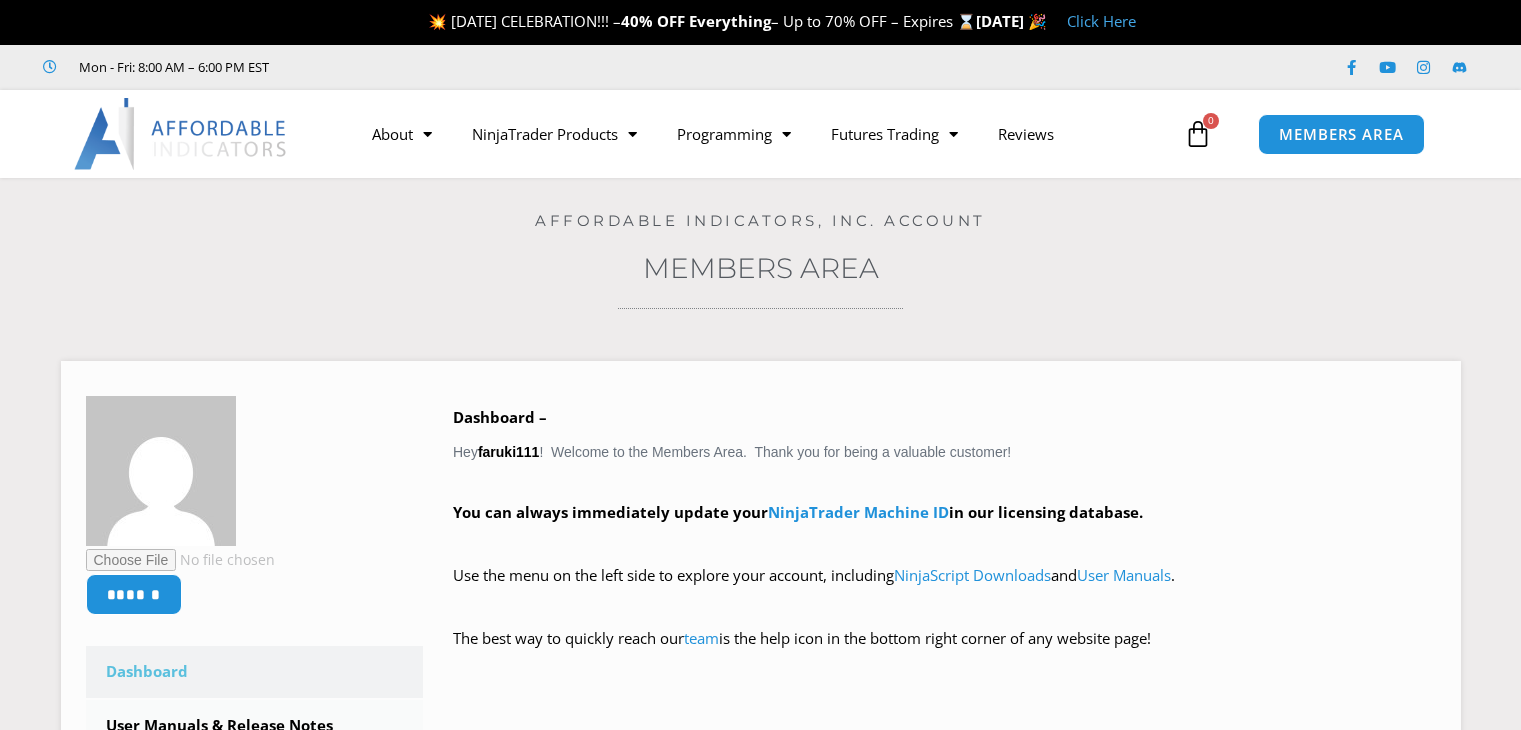 scroll, scrollTop: 0, scrollLeft: 0, axis: both 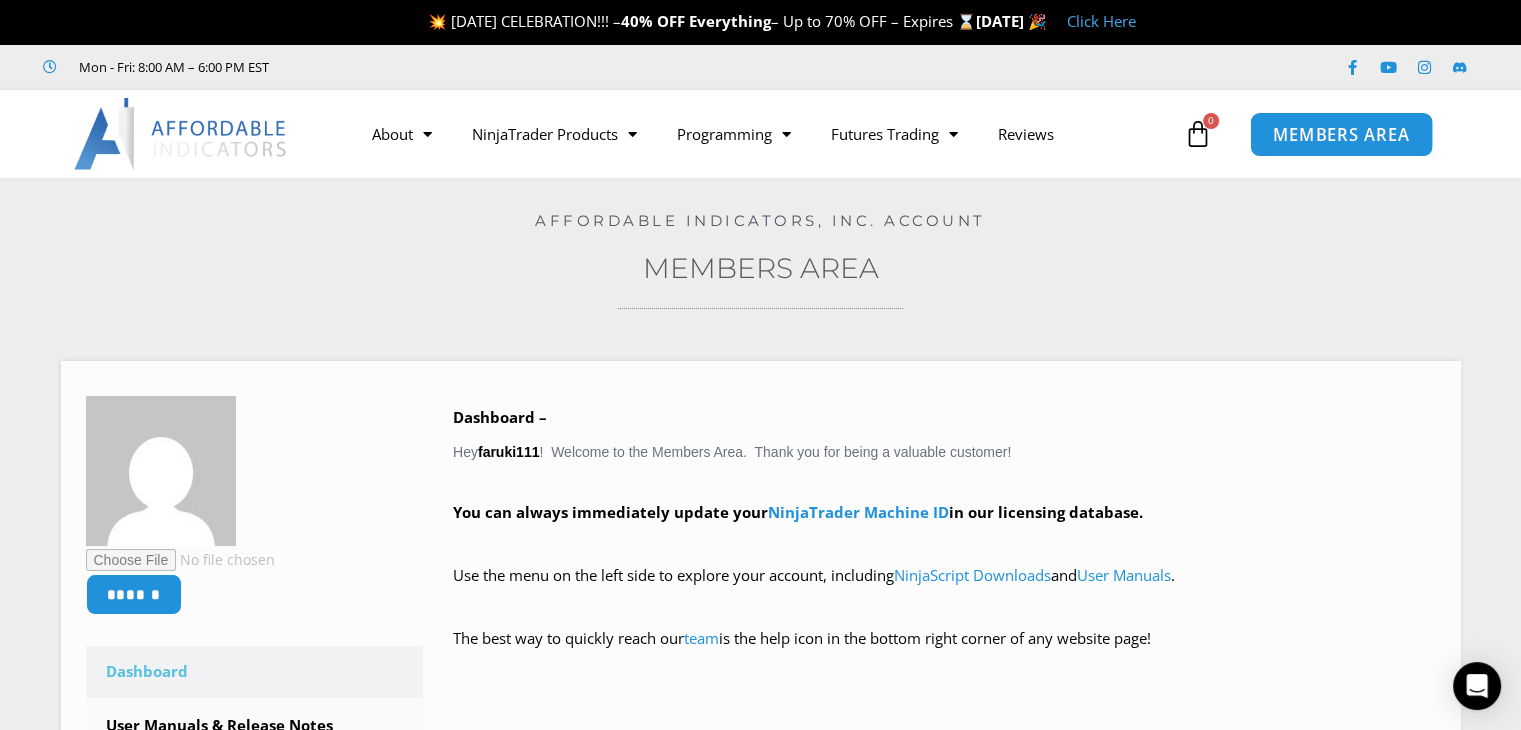 click on "MEMBERS AREA" at bounding box center (1341, 134) 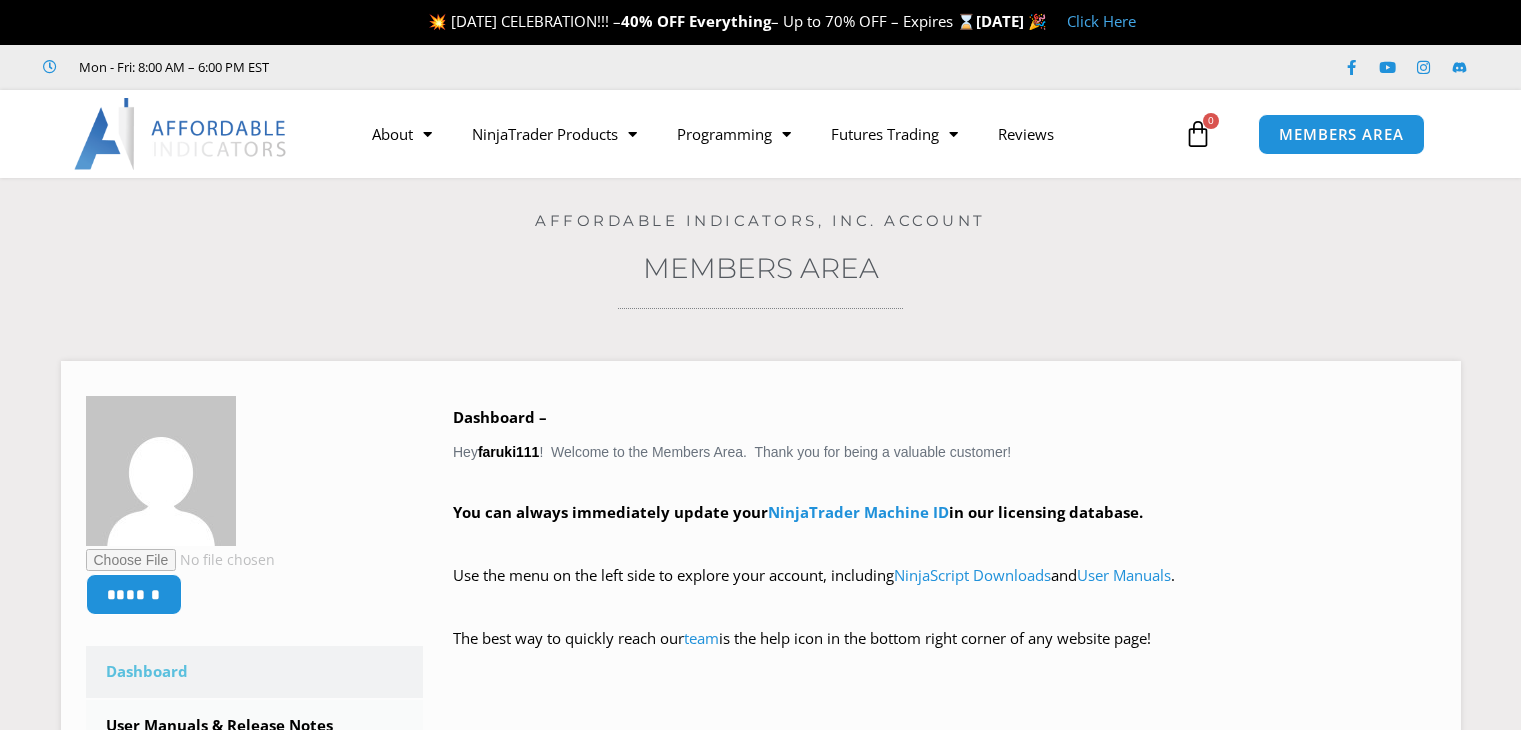 scroll, scrollTop: 0, scrollLeft: 0, axis: both 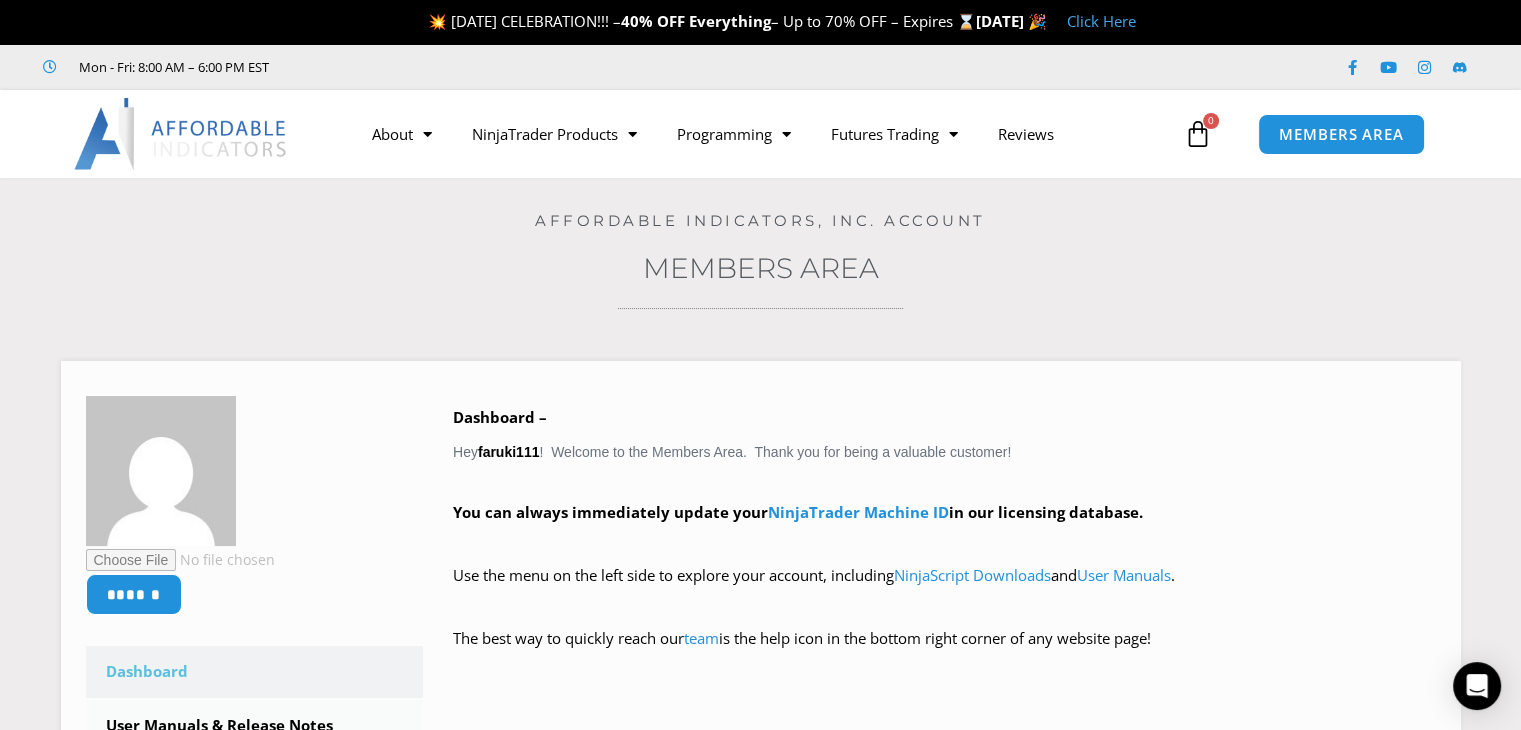click at bounding box center [1198, 134] 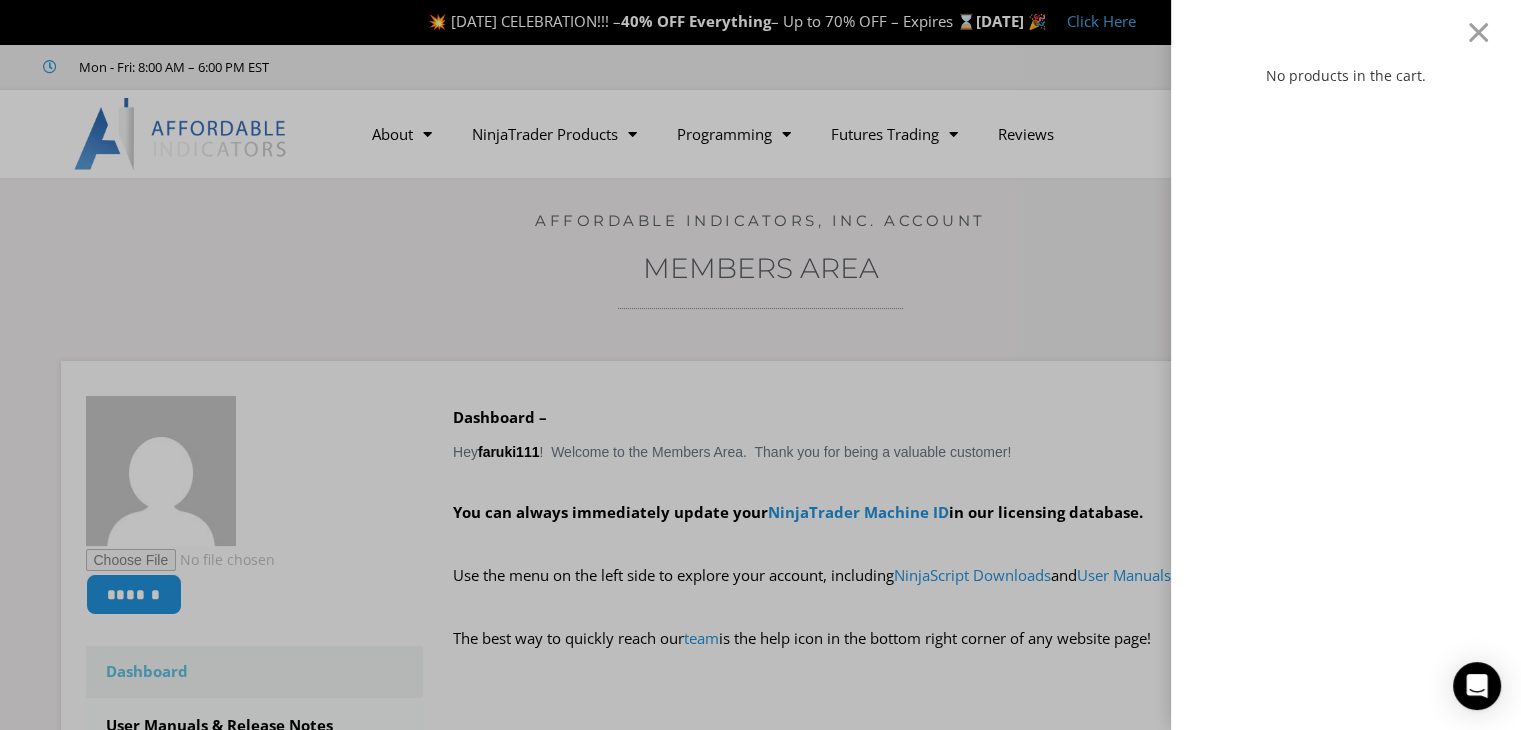 click on "No products in the cart." at bounding box center (760, 365) 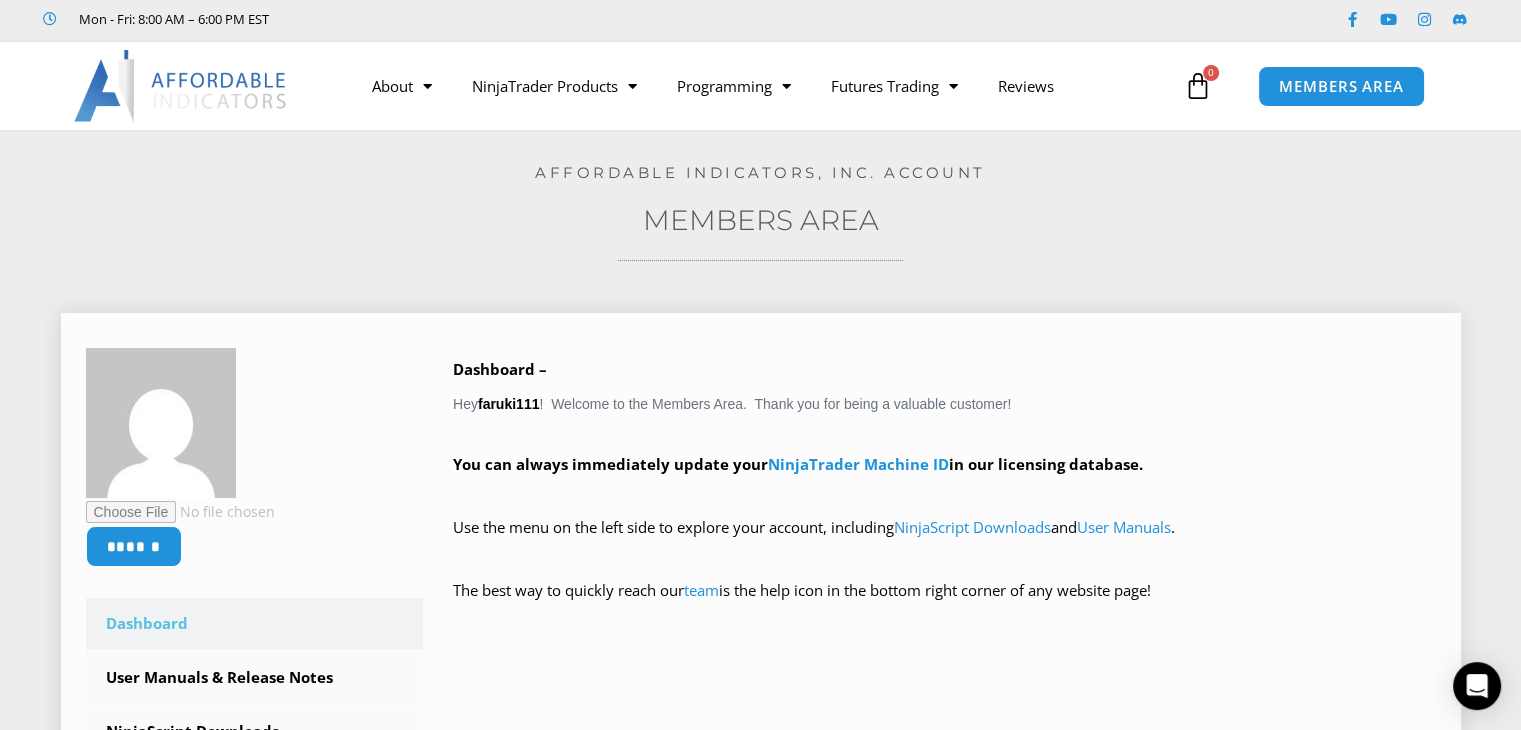 scroll, scrollTop: 0, scrollLeft: 0, axis: both 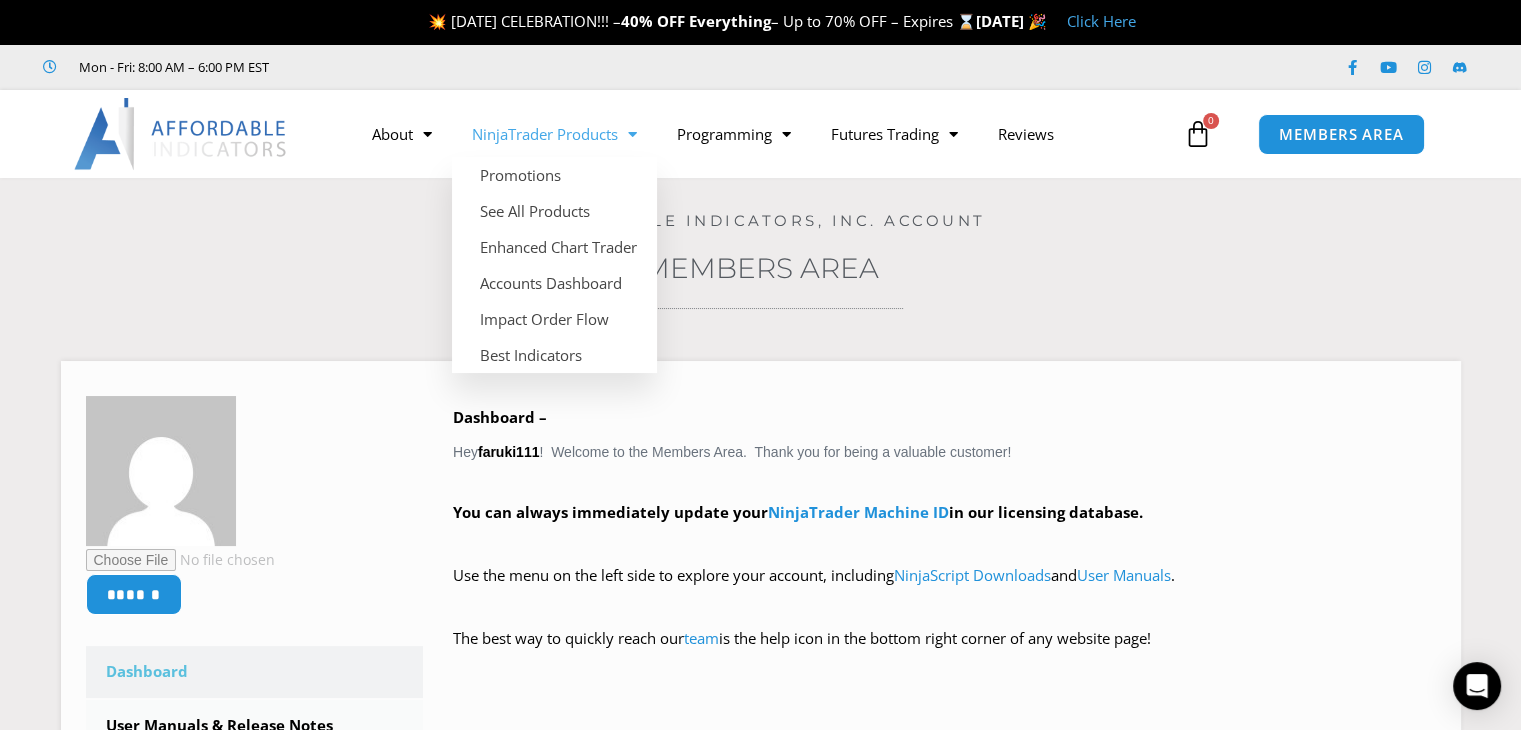 click on "NinjaTrader Products" 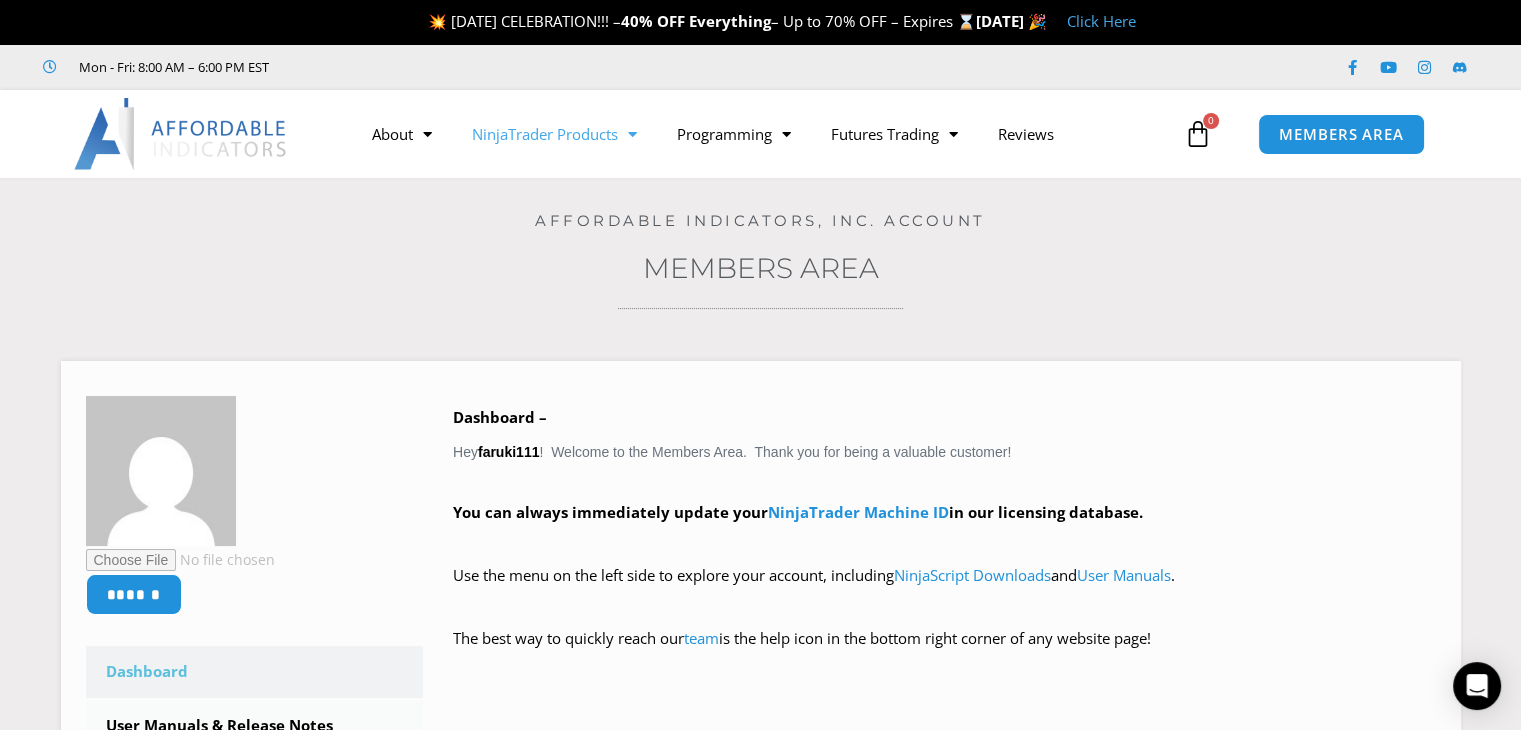 click on "NinjaTrader Products" 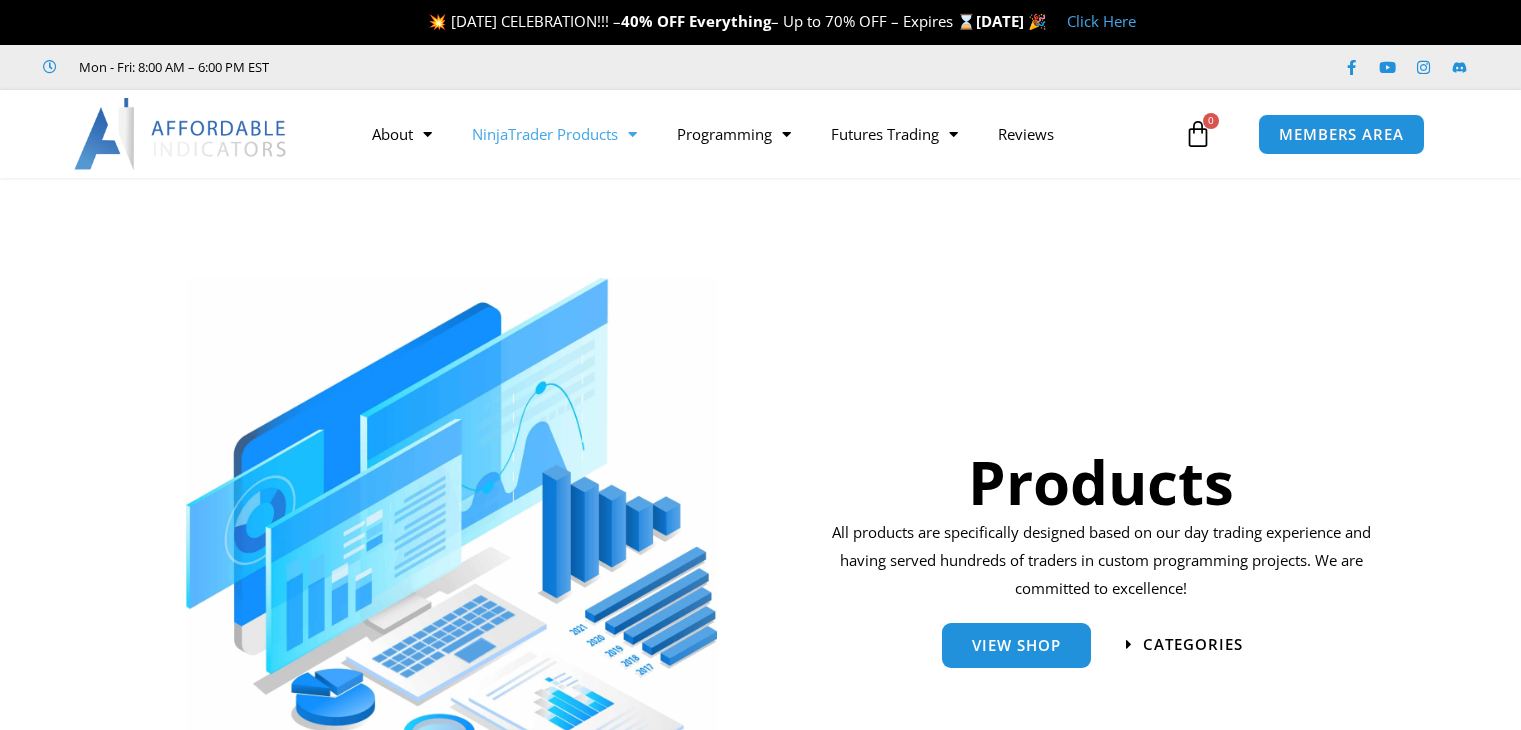 scroll, scrollTop: 0, scrollLeft: 0, axis: both 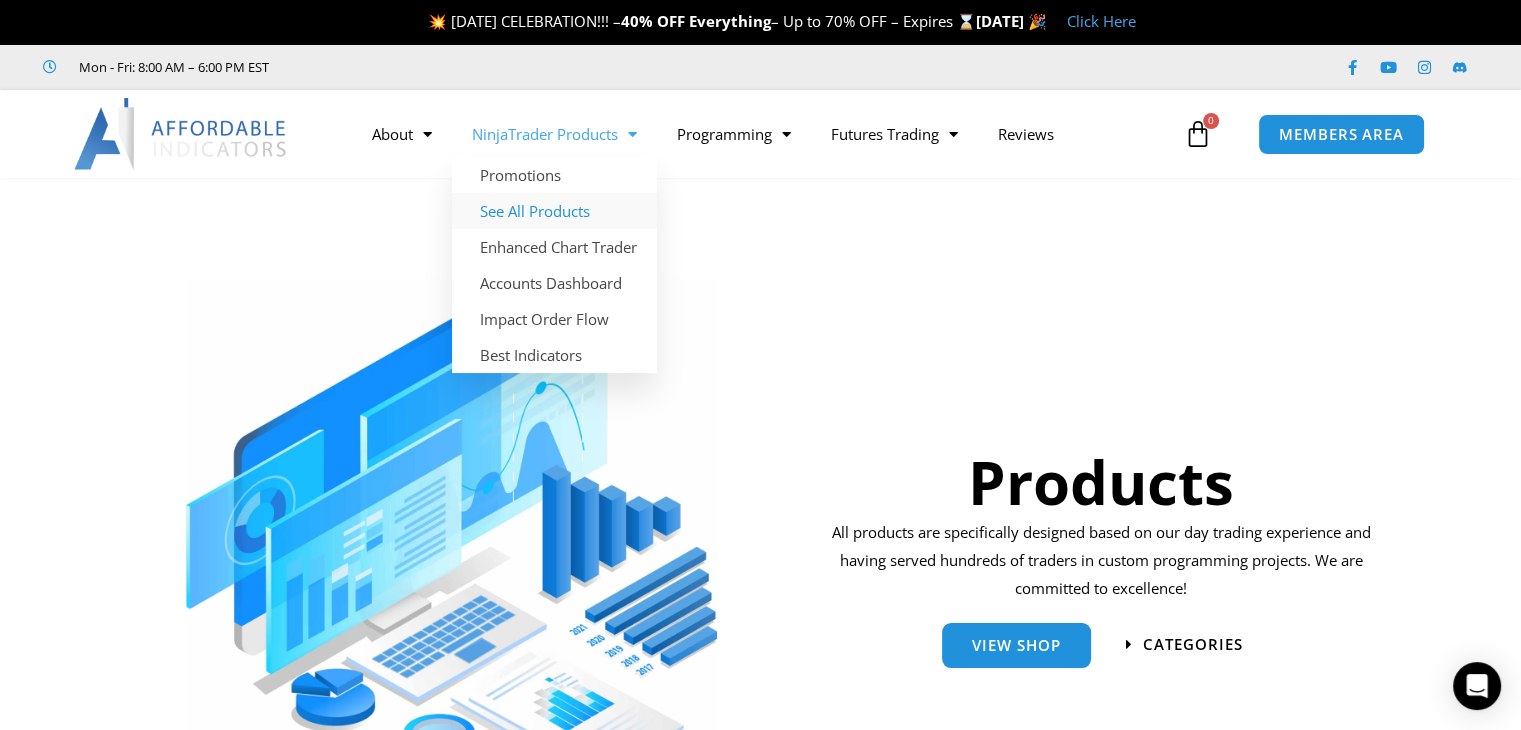click on "See All Products" 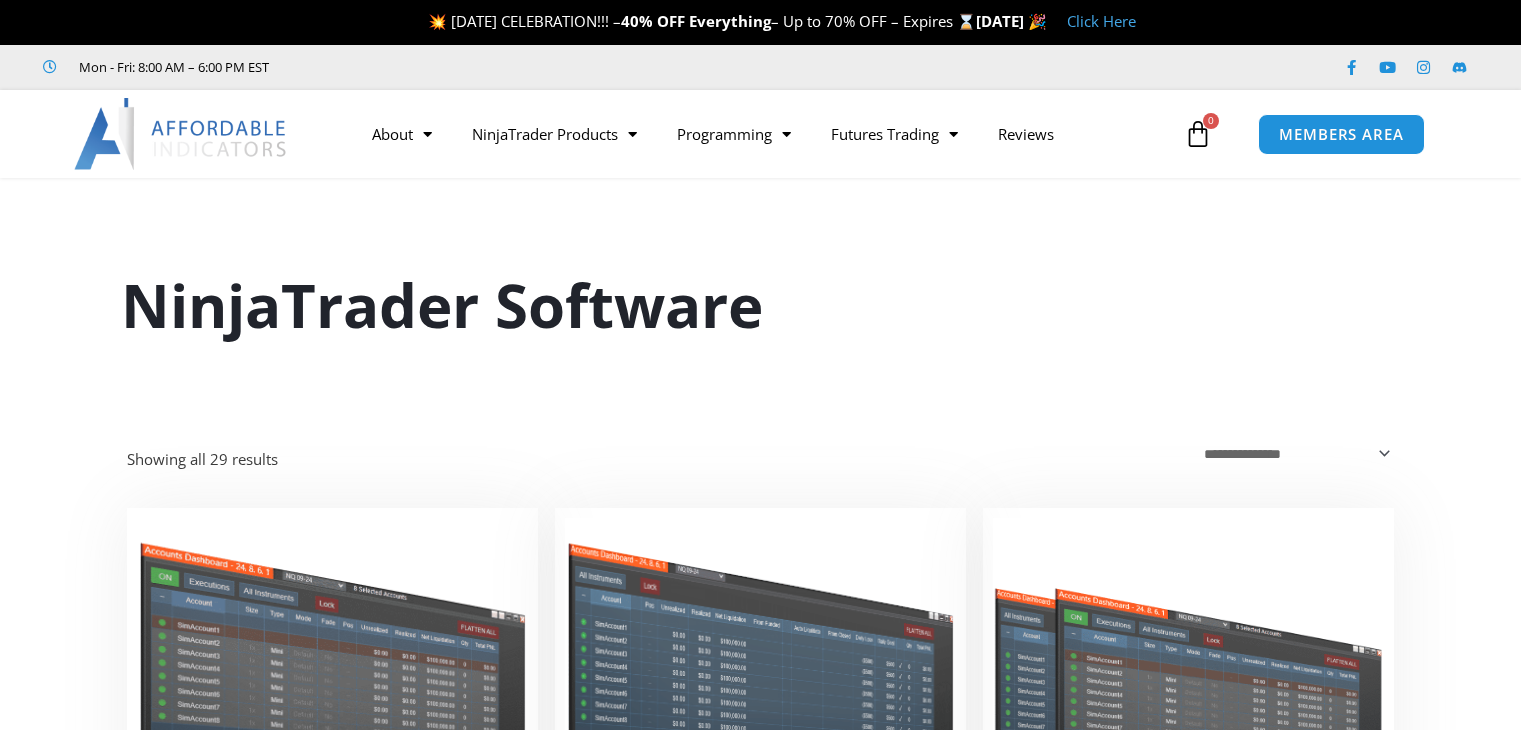 scroll, scrollTop: 0, scrollLeft: 0, axis: both 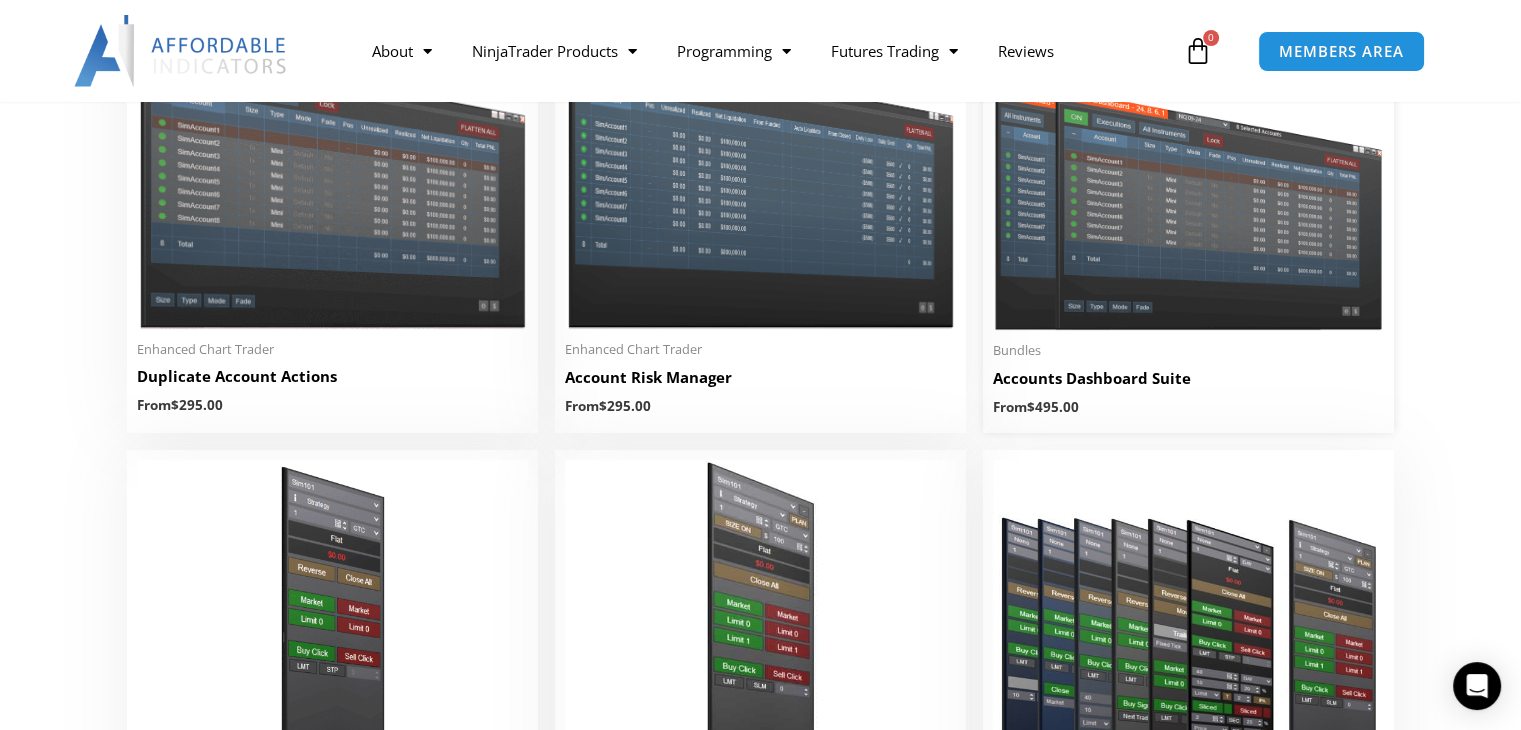 click at bounding box center (1188, 174) 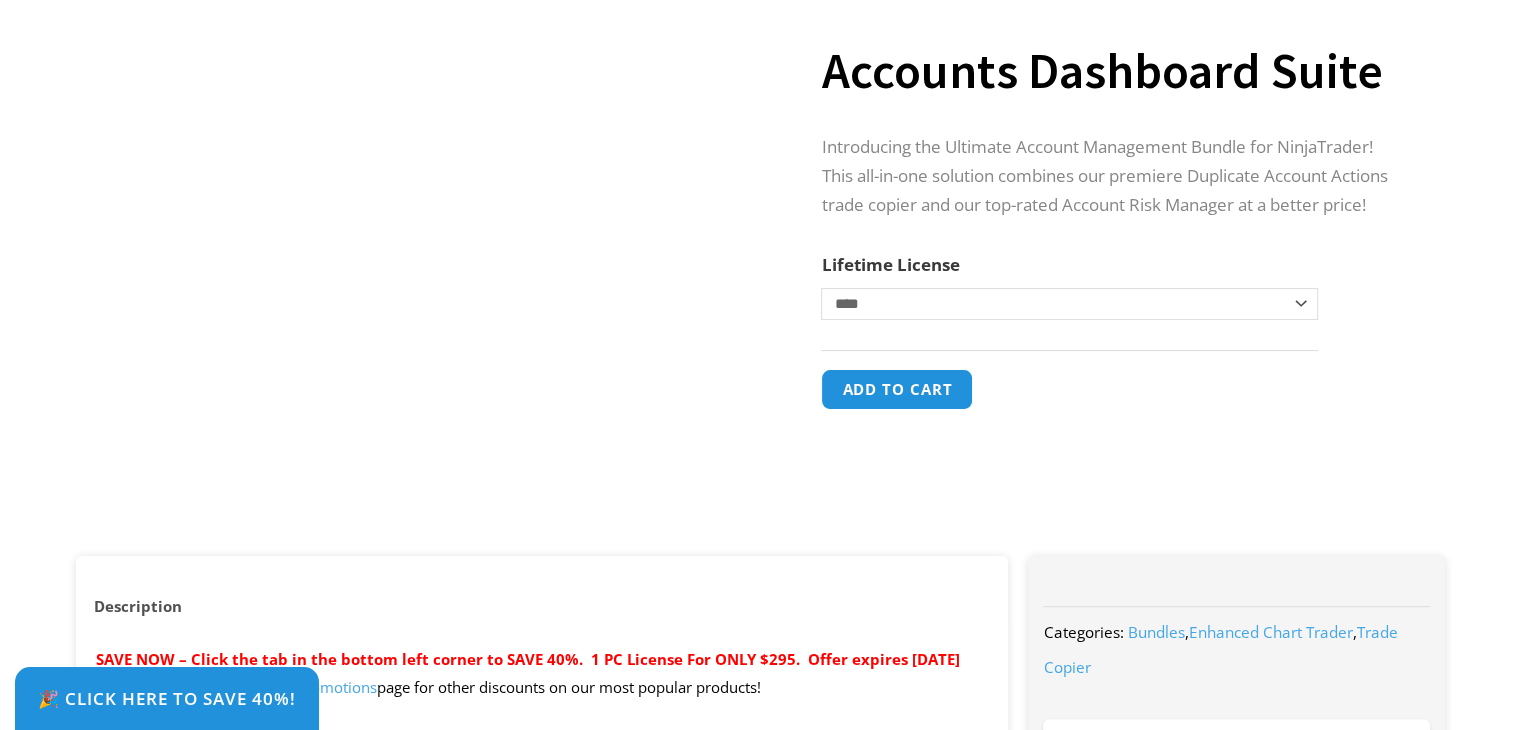 scroll, scrollTop: 0, scrollLeft: 0, axis: both 